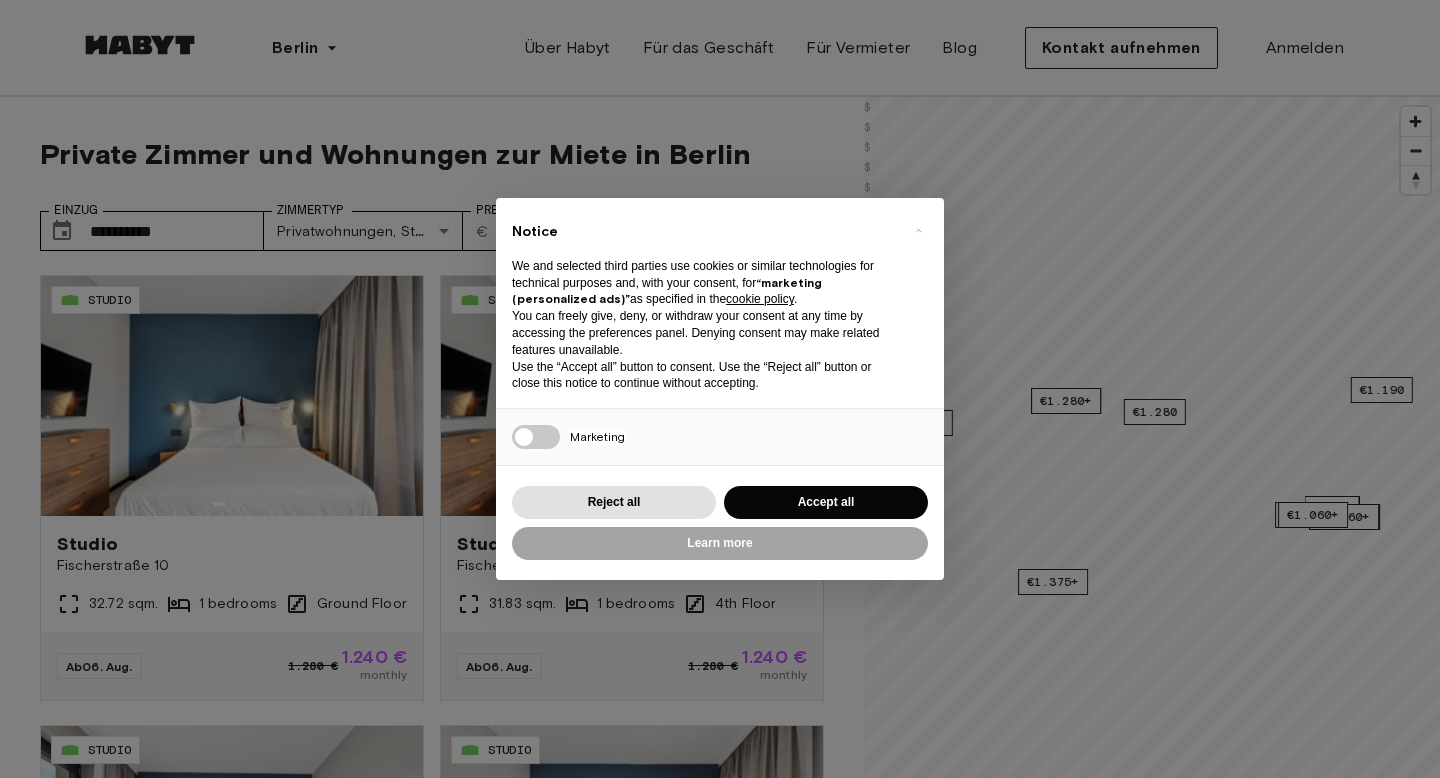 scroll, scrollTop: 0, scrollLeft: 0, axis: both 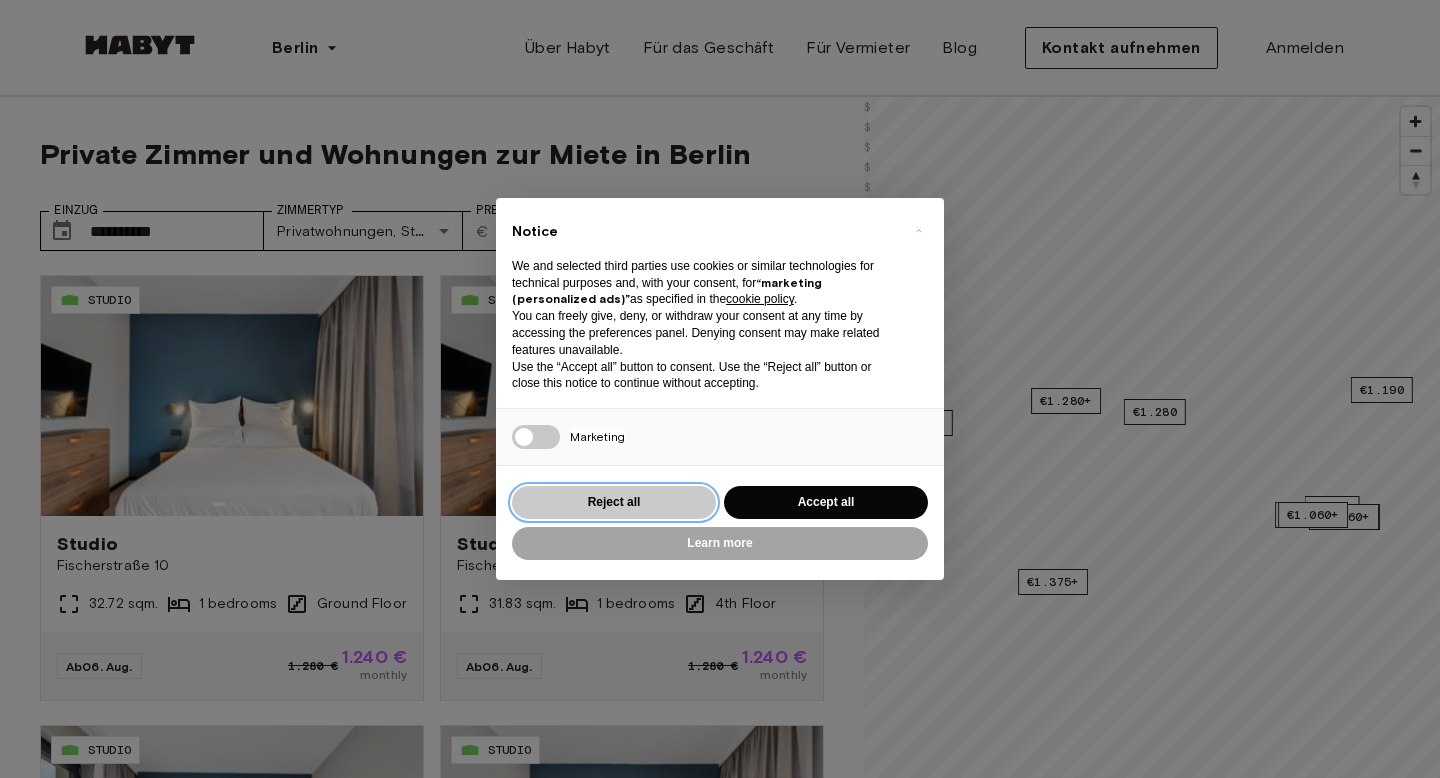 click on "Reject all" at bounding box center [614, 502] 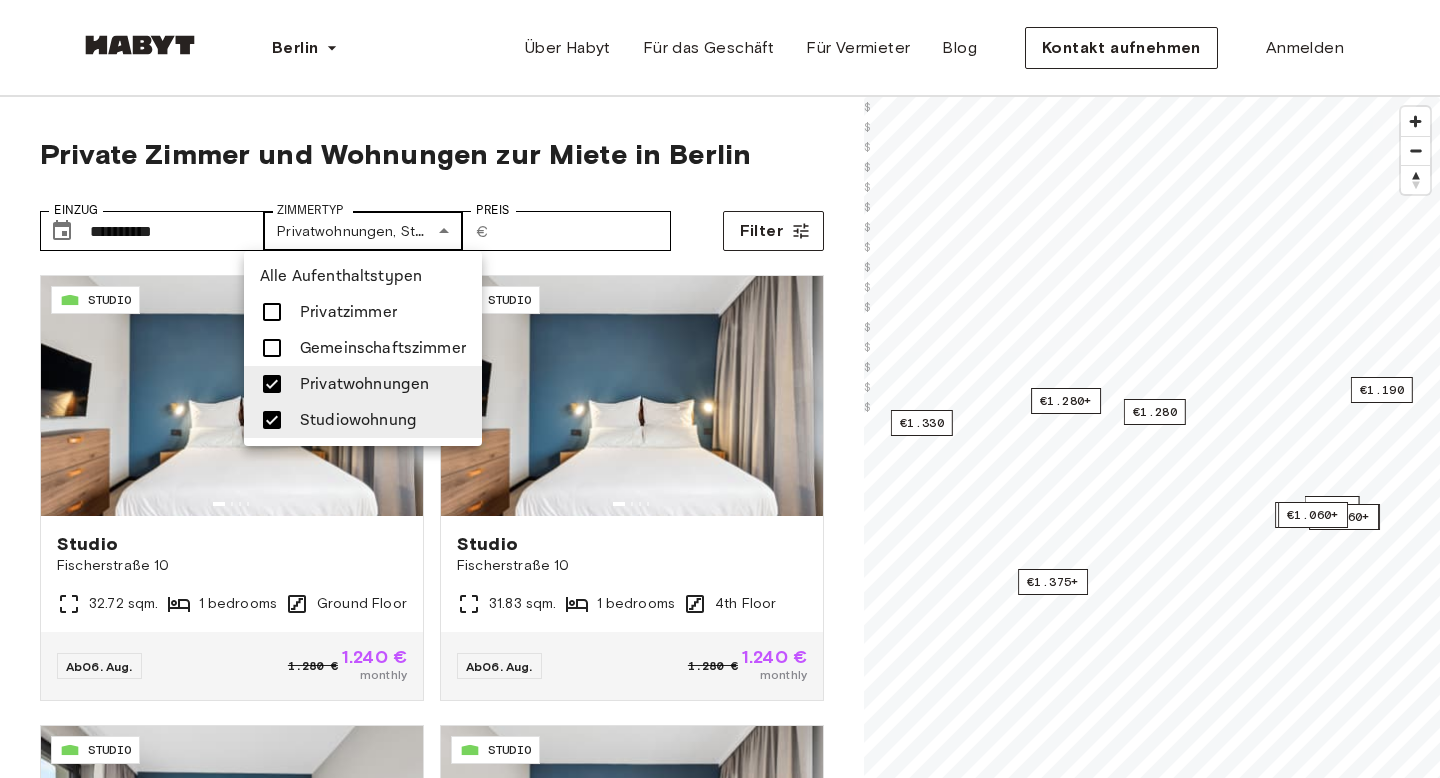 click on "STUDIO Studio Fischerstraße 10 32.72 sqm. 1 bedrooms Ground Floor Ab 06. Aug. 1.280 € 1.240 € monthly STUDIO Studio Fischerstraße 10 31.83 sqm. 1 bedrooms 4th Floor Ab 06. Aug. 1.280 € 1.240 € monthly STUDIO Studio Fischerstraße 11 37.11 sqm. 1 bedrooms 2nd Floor Ab 06. Aug. 1.280 € 1.240 € monthly STUDIO Studio Fischerstraße 11 31.83 sqm. 1 bedrooms 2nd Floor Ab 06. Aug. 1.280 € 1.240 € monthly STUDIO Studio 21.9 sqm. Ab" at bounding box center (720, 2409) 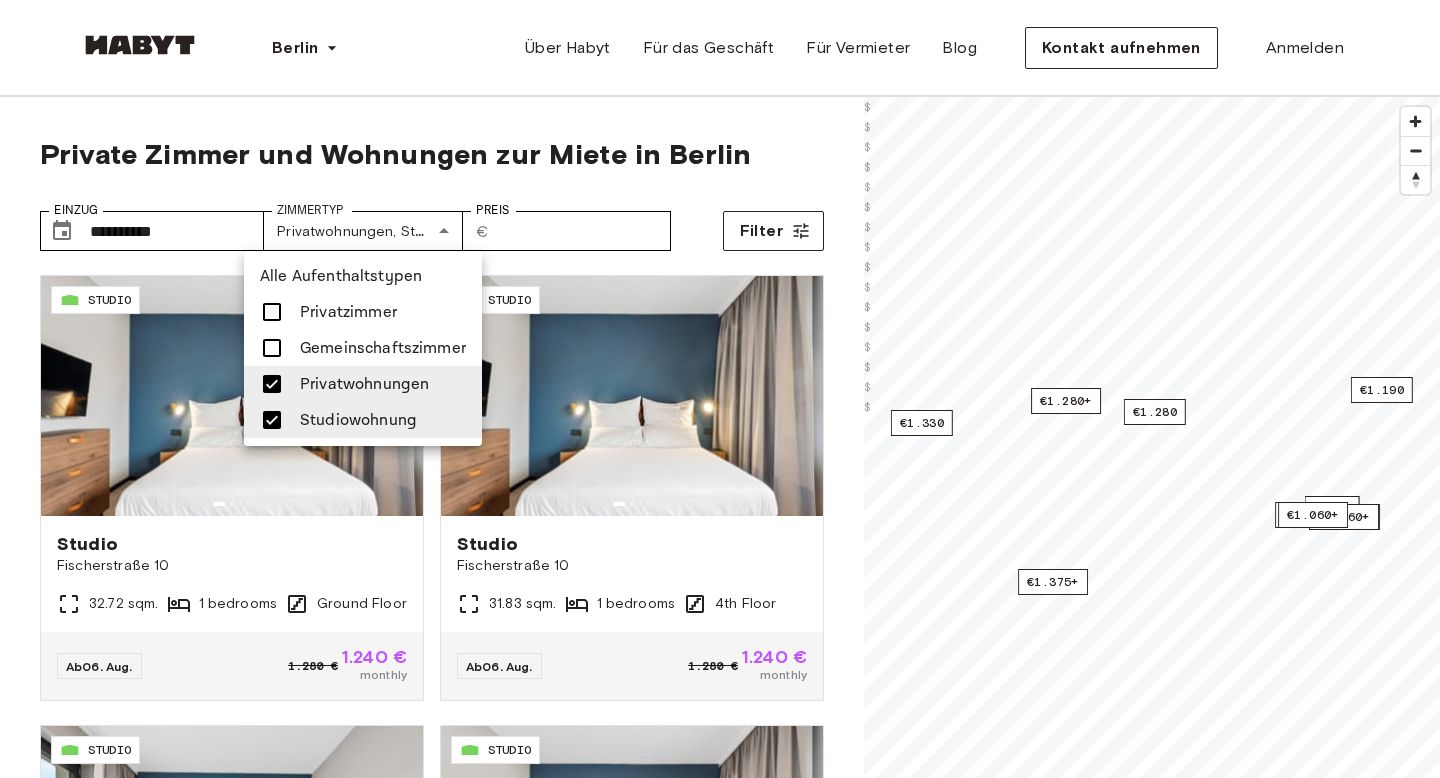 click at bounding box center (720, 389) 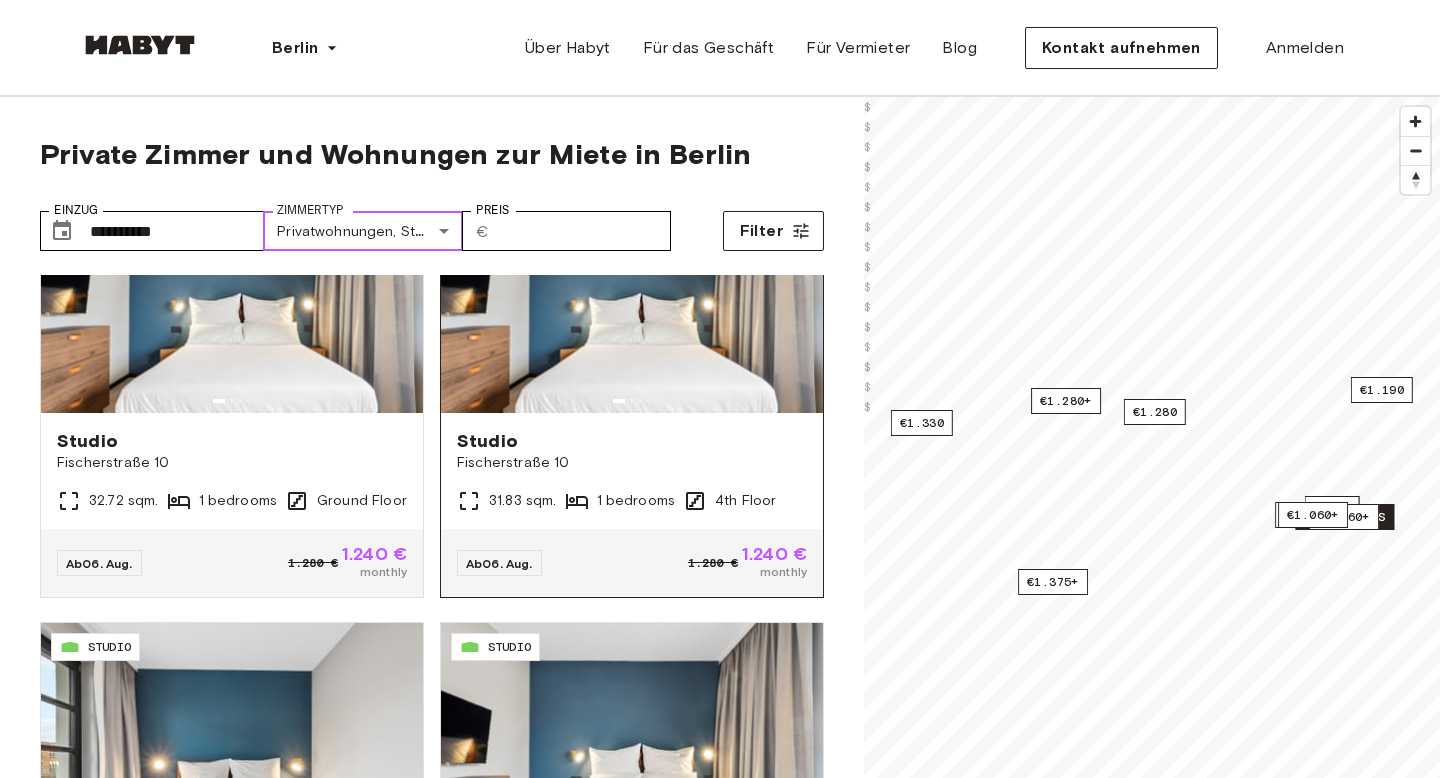 scroll, scrollTop: 0, scrollLeft: 0, axis: both 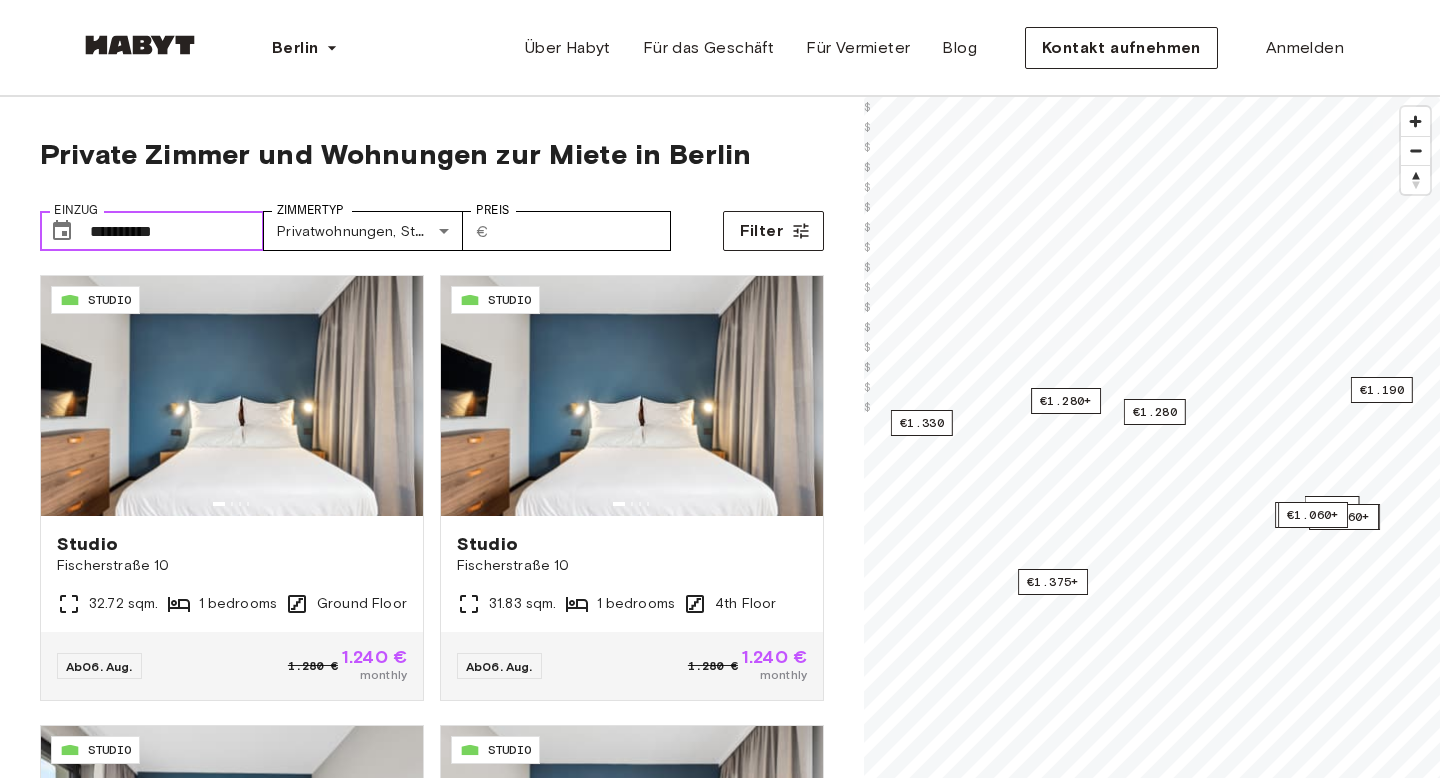 click on "**********" at bounding box center [177, 231] 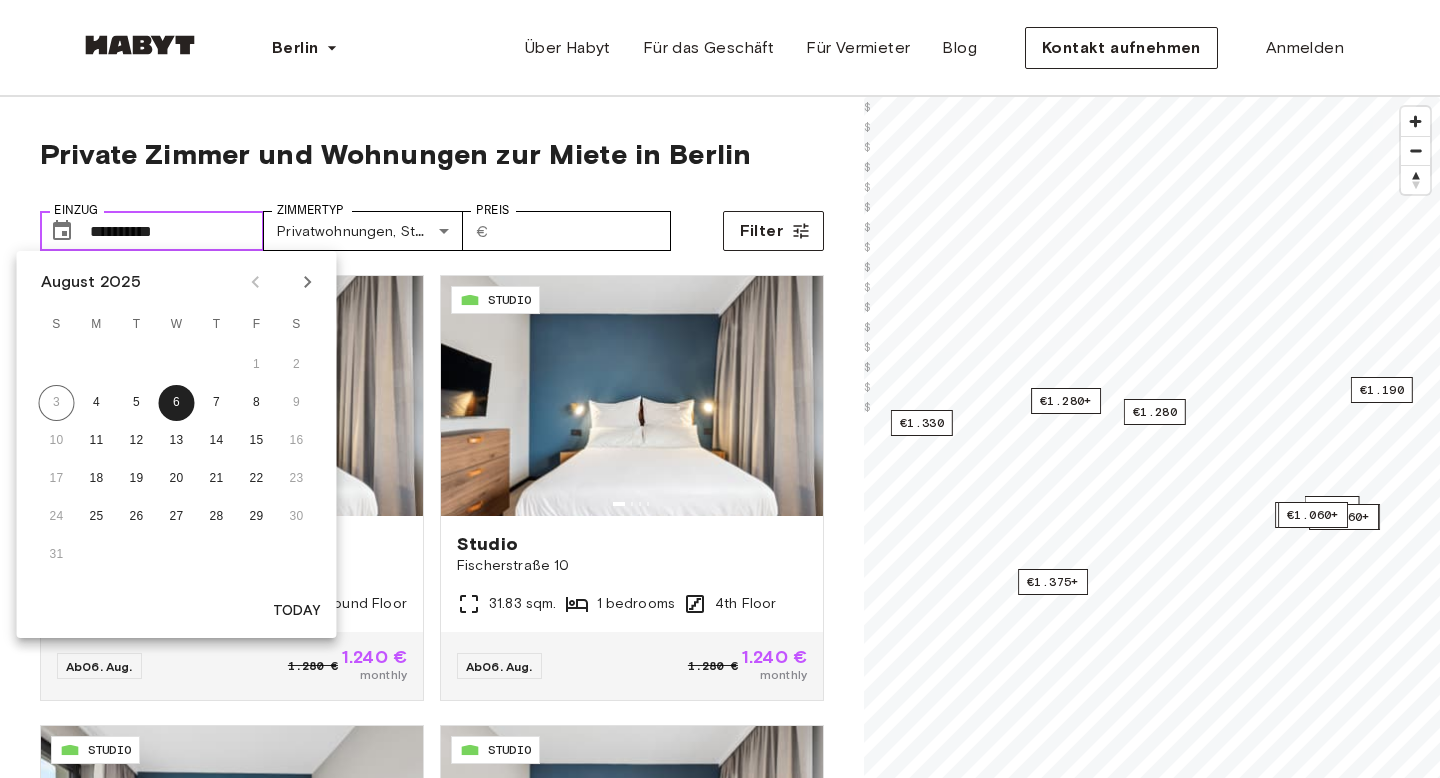 click on "**********" at bounding box center (177, 231) 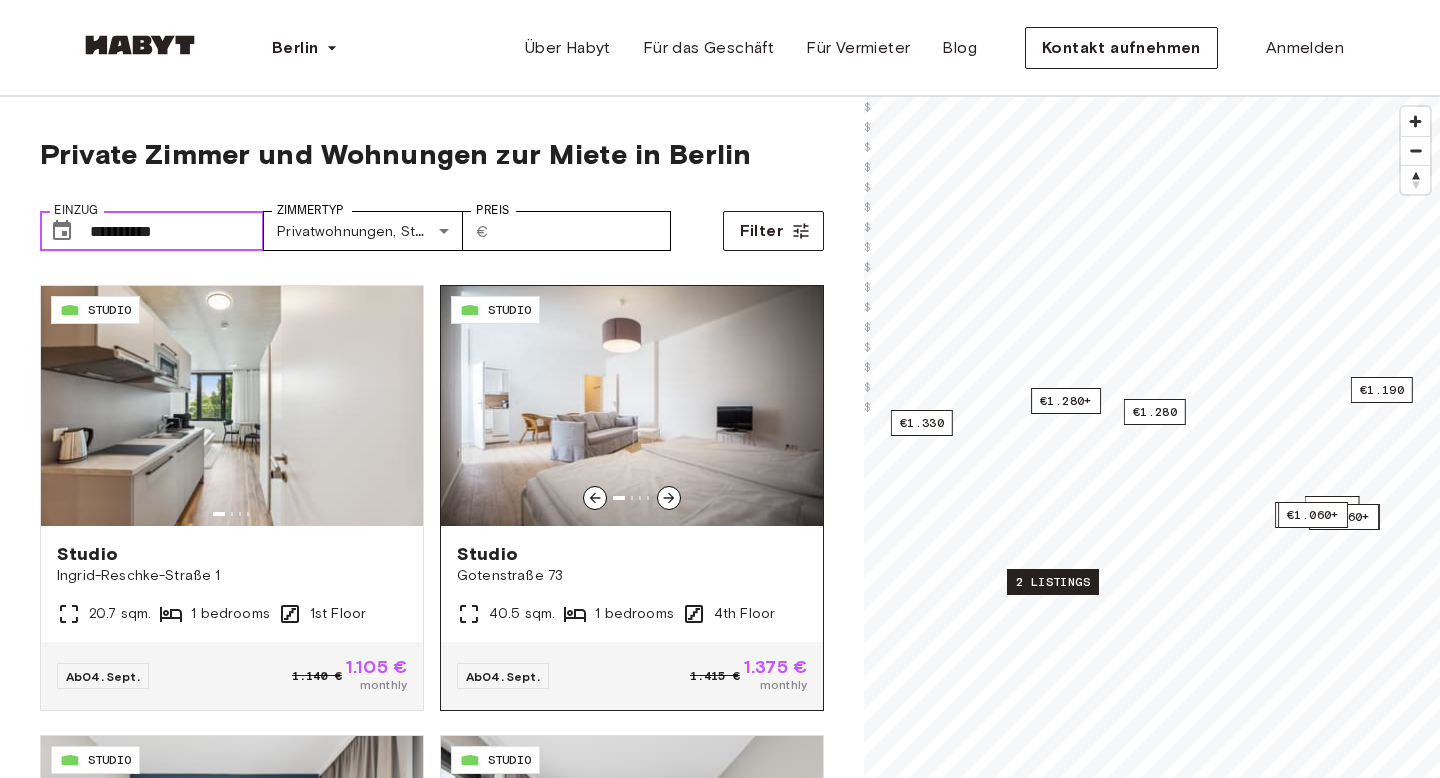 scroll, scrollTop: 3812, scrollLeft: 0, axis: vertical 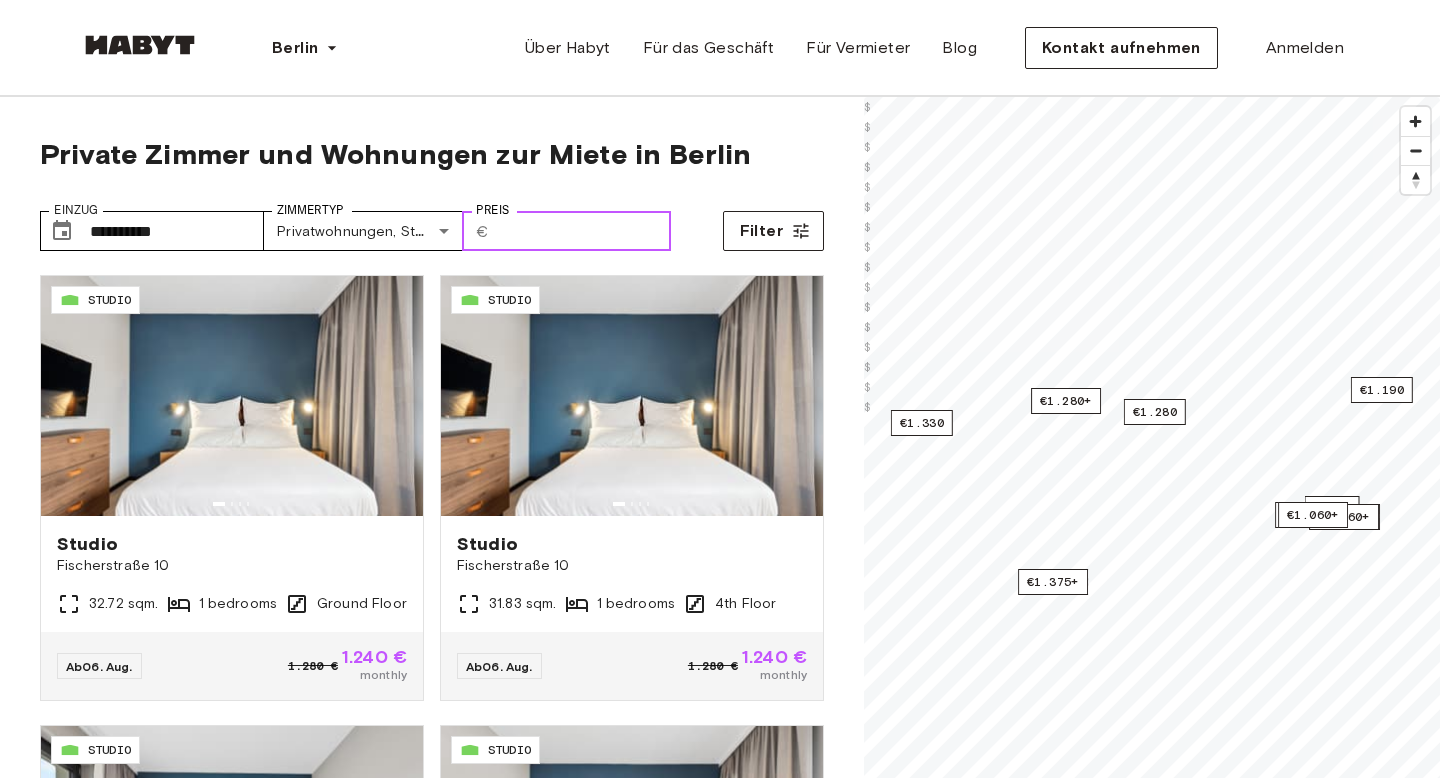 click on "Preis" at bounding box center (584, 231) 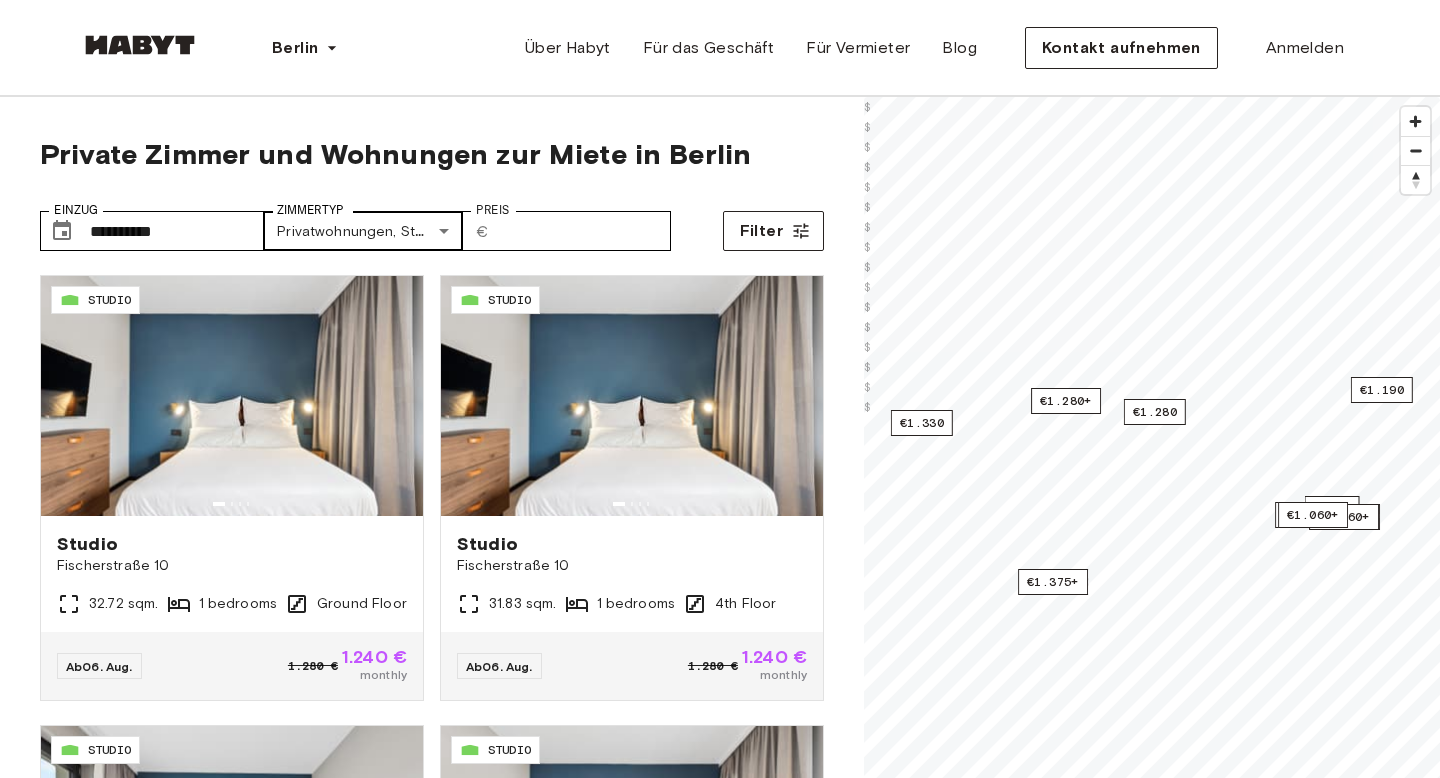 click on "STUDIO Studio Fischerstraße 10 32.72 sqm. 1 bedrooms Ground Floor Ab 06. Aug. 1.280 € 1.240 € monthly STUDIO Studio Fischerstraße 10 31.83 sqm. 1 bedrooms 4th Floor Ab 06. Aug. 1.280 € 1.240 € monthly STUDIO Studio Fischerstraße 11 37.11 sqm. 1 bedrooms 2nd Floor Ab 06. Aug. 1.280 € 1.240 € monthly STUDIO Studio Fischerstraße 11 31.83 sqm. 1 bedrooms 2nd Floor Ab 06. Aug. 1.280 € 1.240 € monthly STUDIO Studio 21.9 sqm. Ab" at bounding box center [720, 2409] 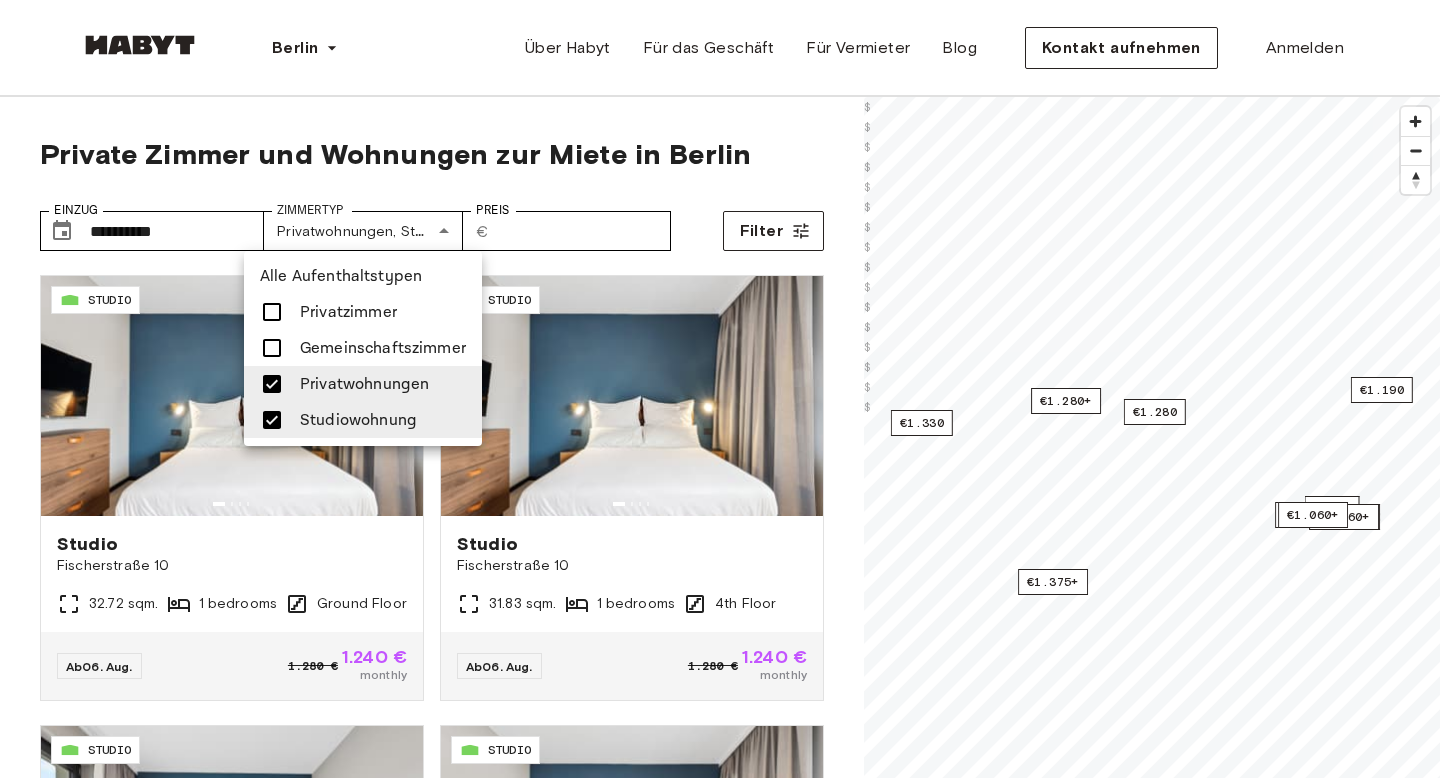 click at bounding box center [272, 420] 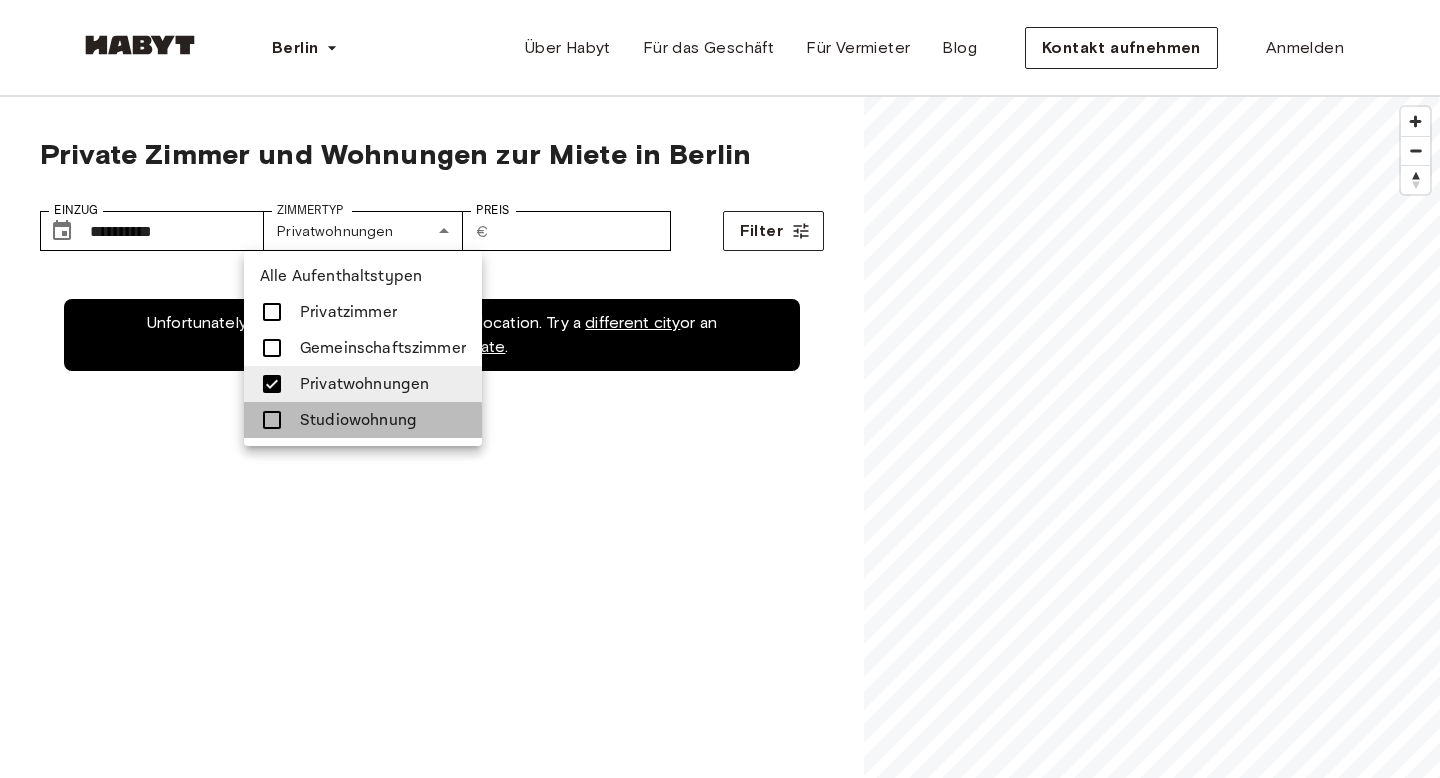 click at bounding box center (272, 420) 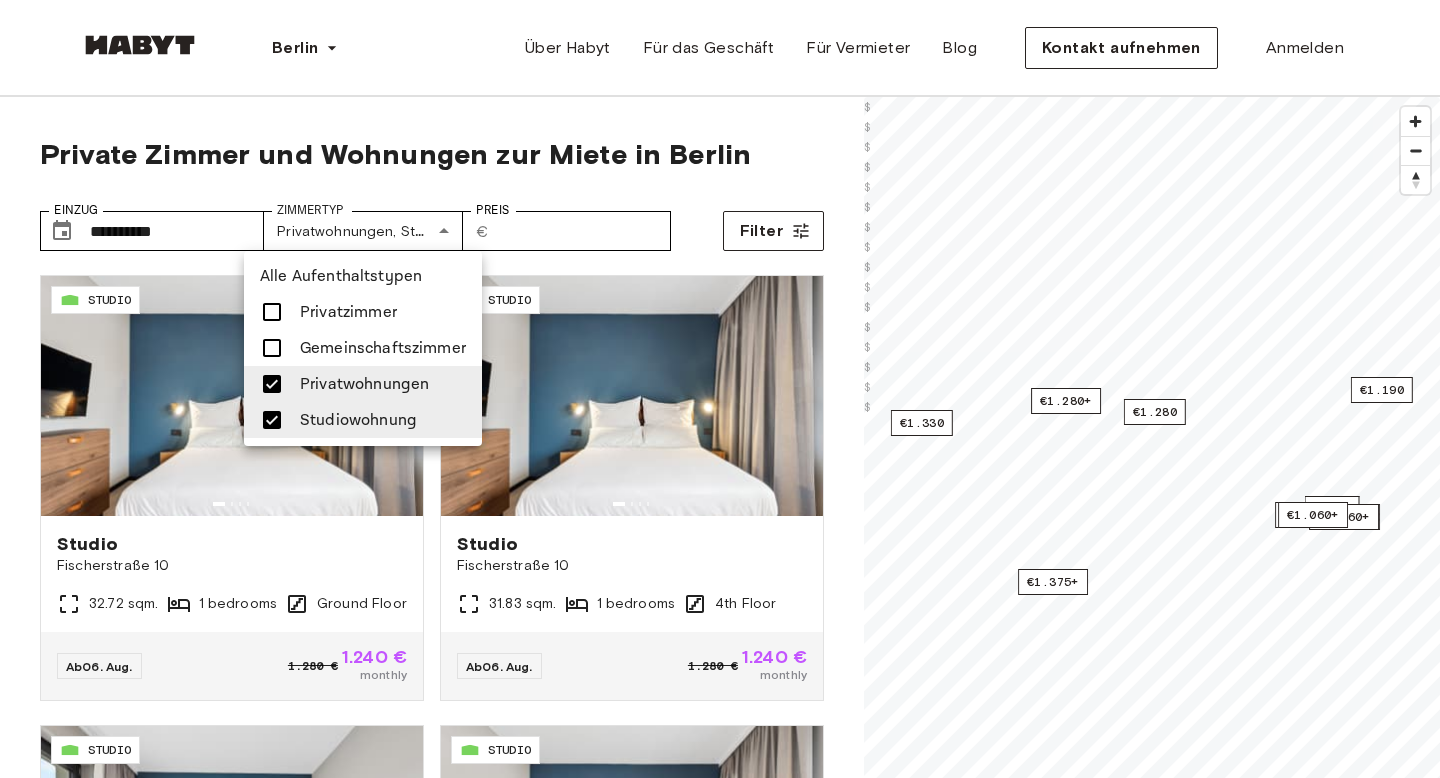 click at bounding box center (720, 389) 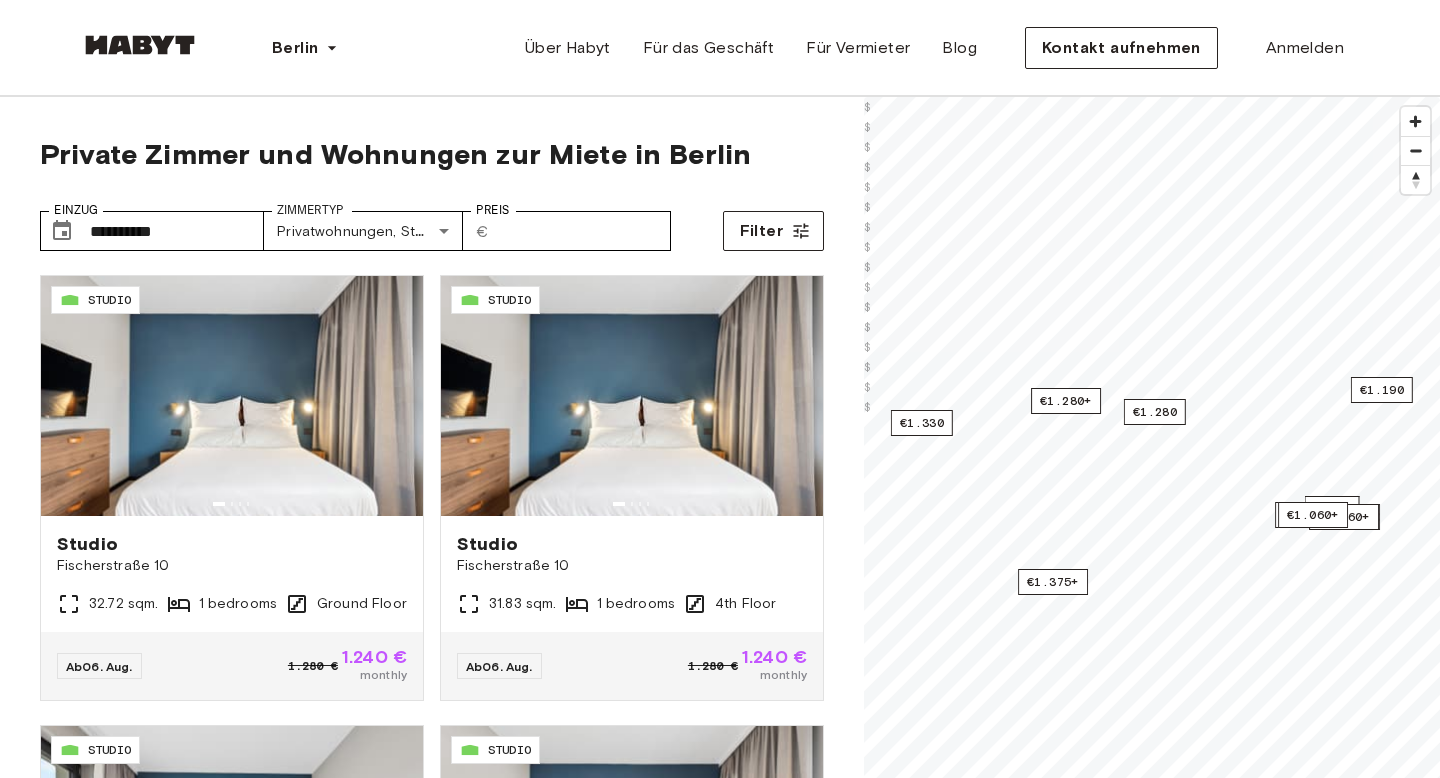 click on "**********" at bounding box center [432, 223] 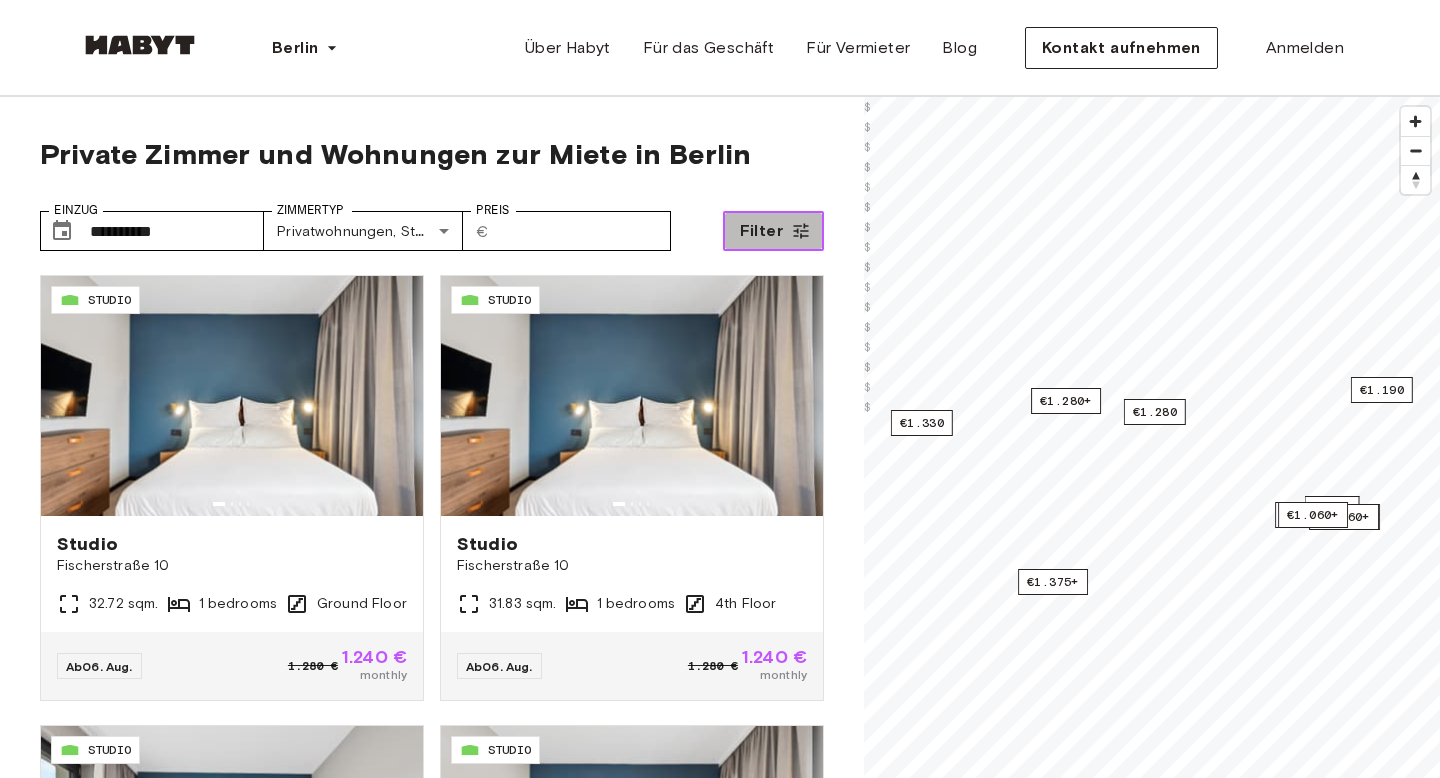 click on "Filter" at bounding box center (761, 231) 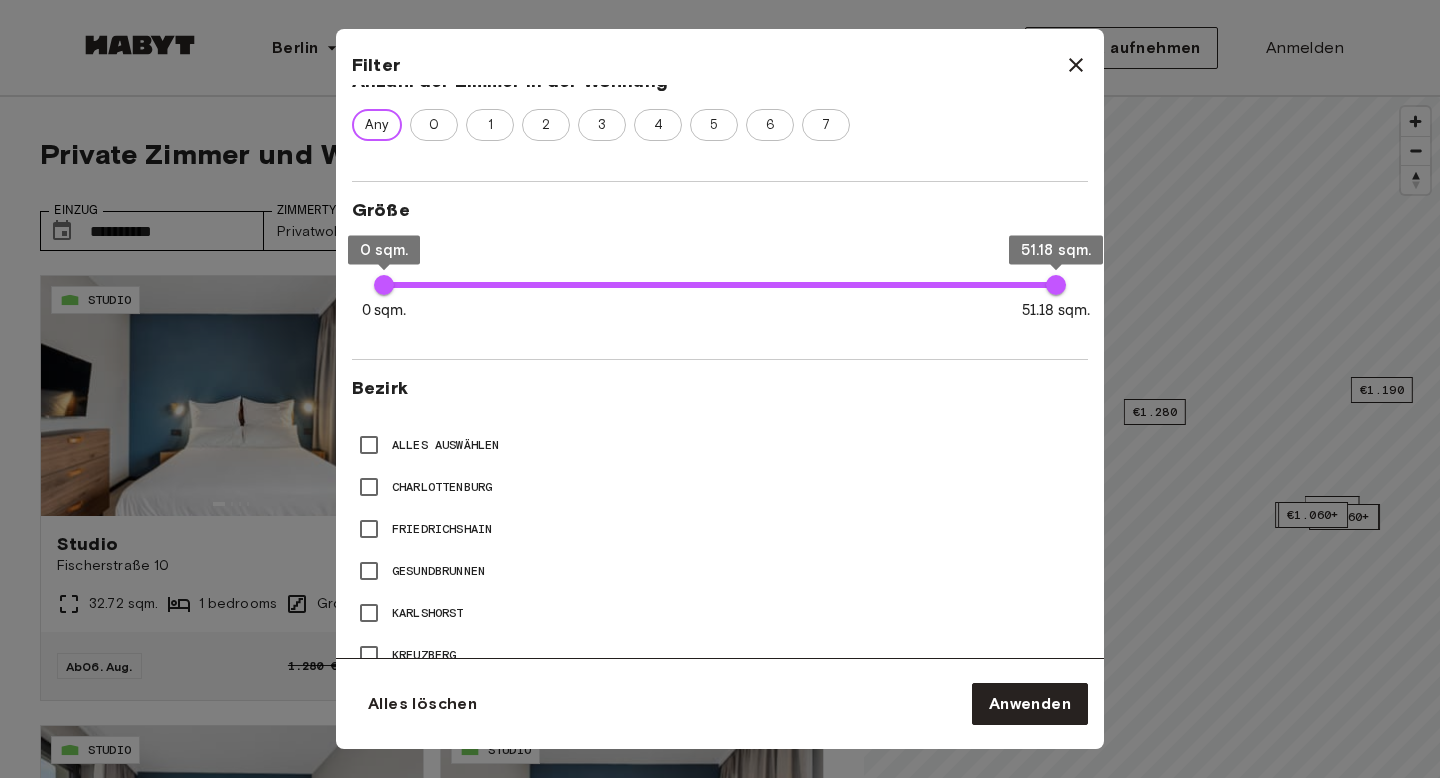 scroll, scrollTop: 617, scrollLeft: 0, axis: vertical 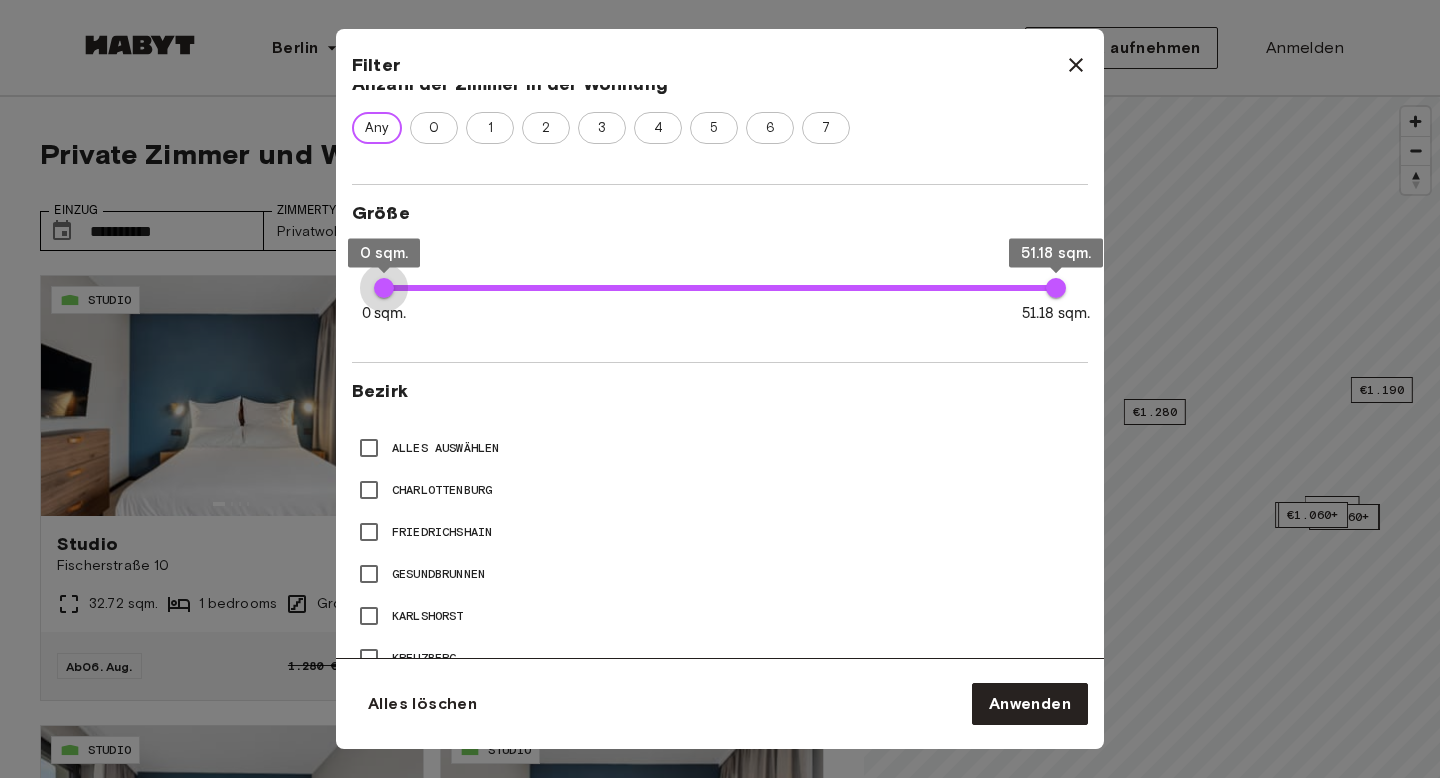 type on "**" 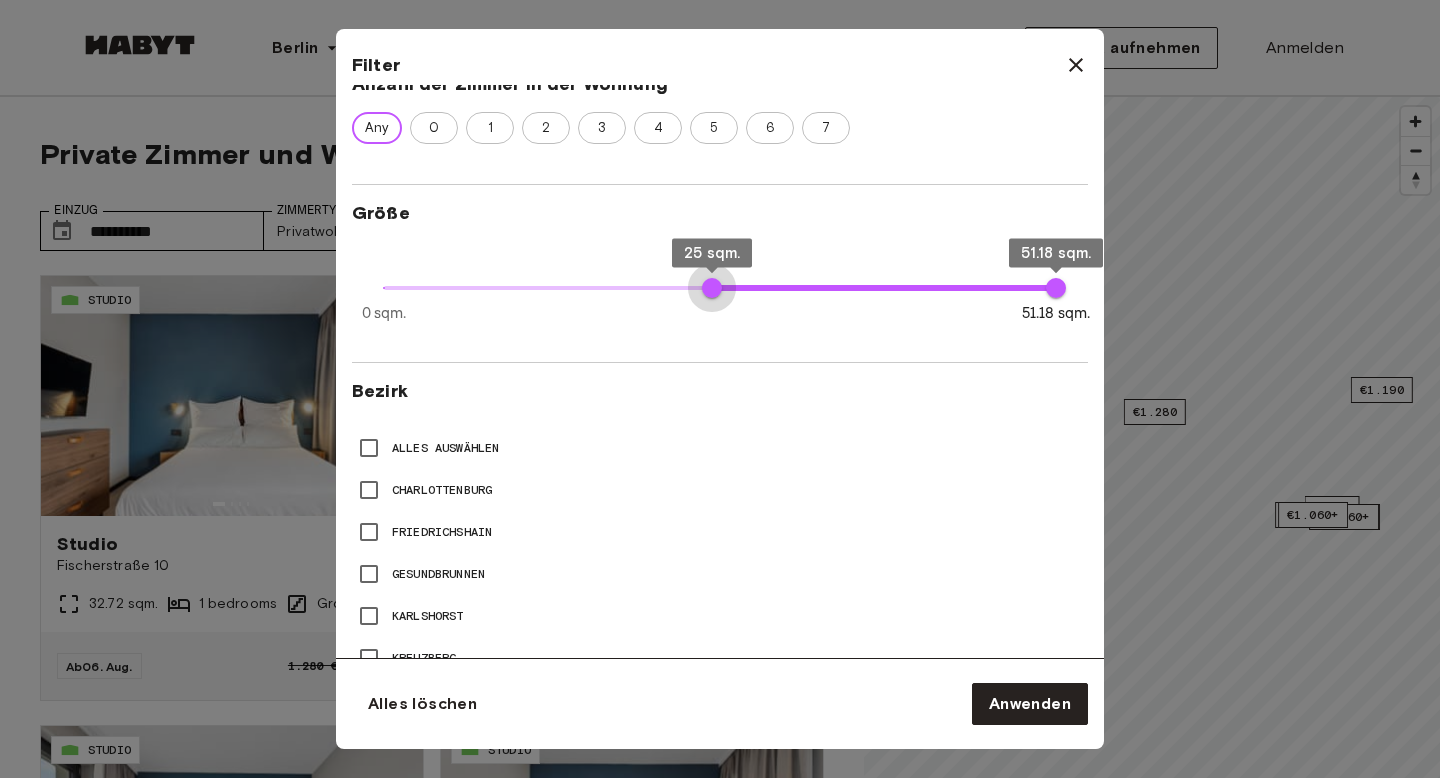 type on "**" 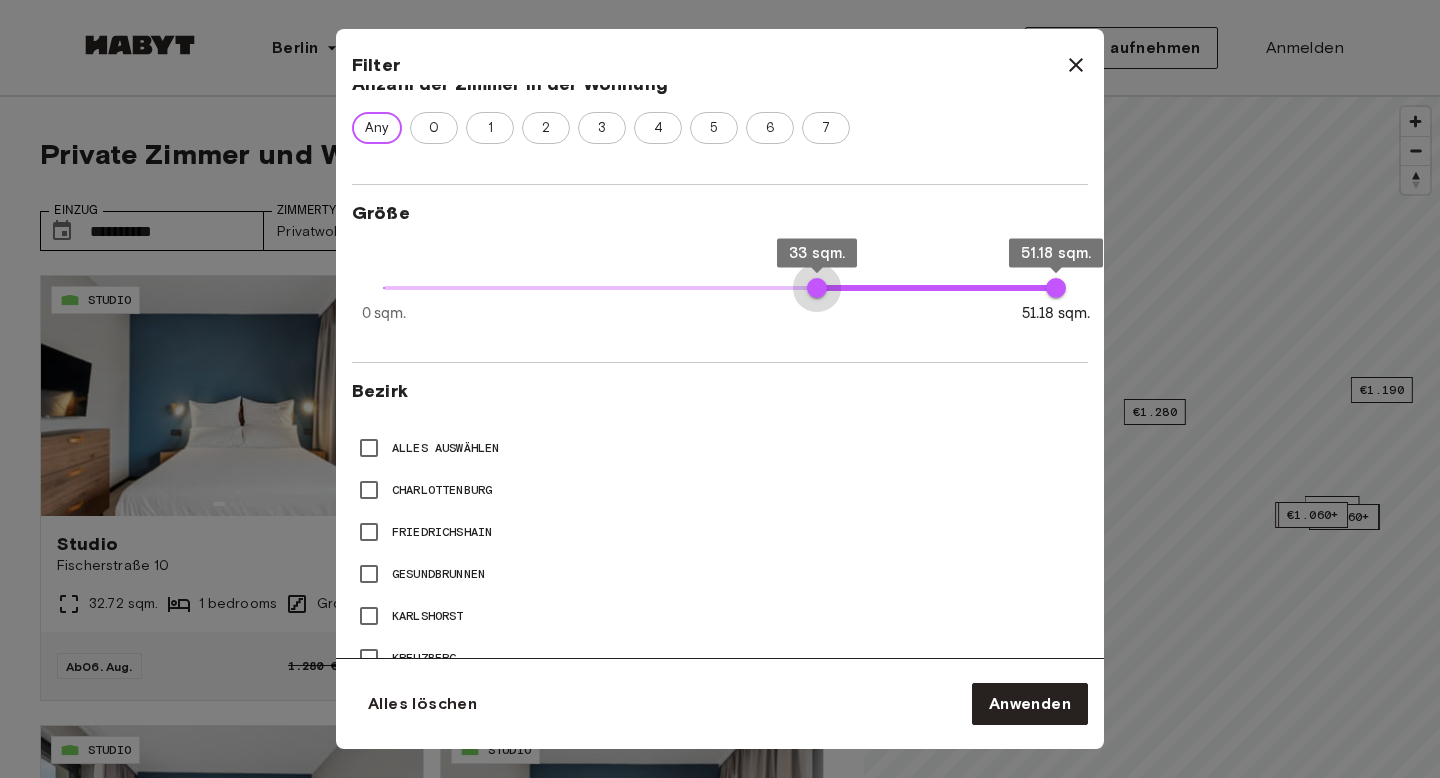 type on "**" 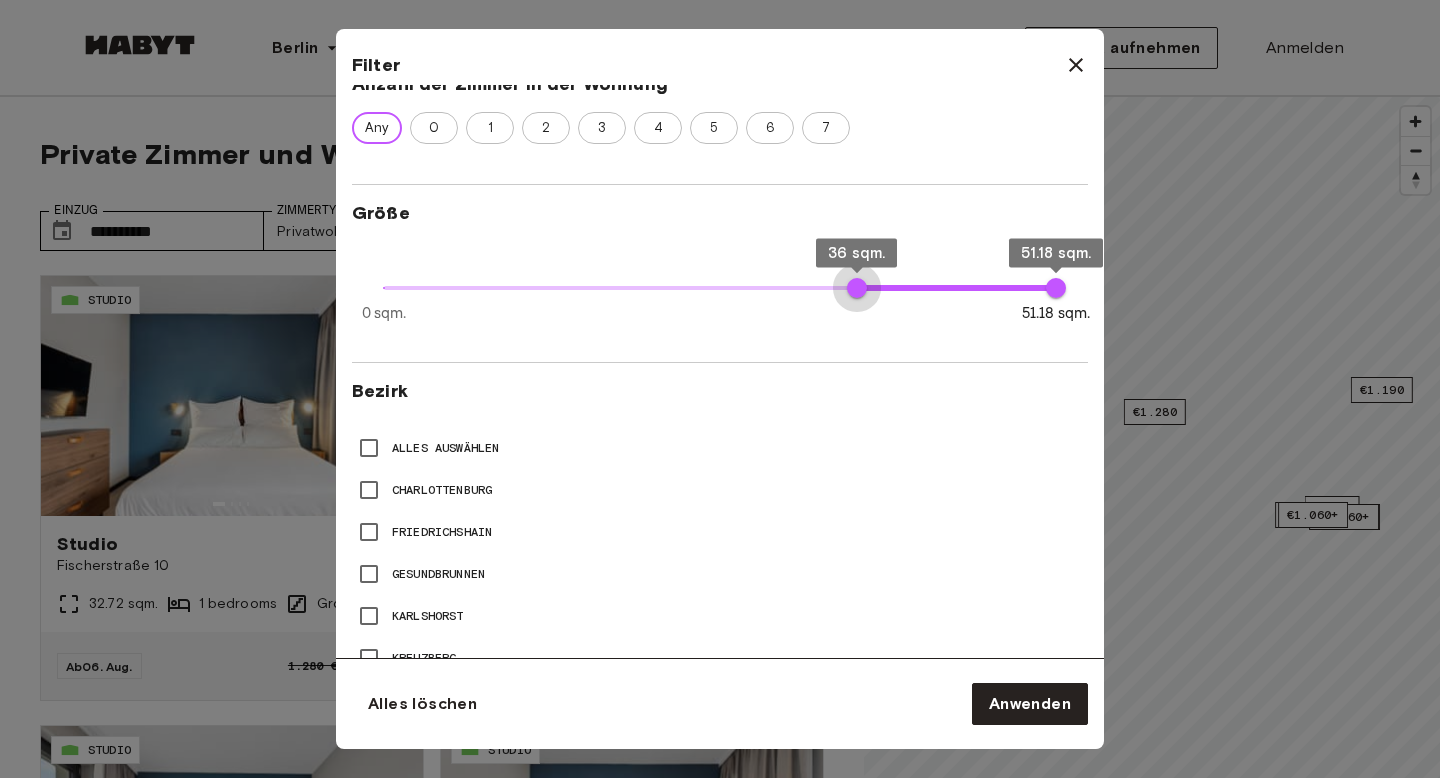 type on "**" 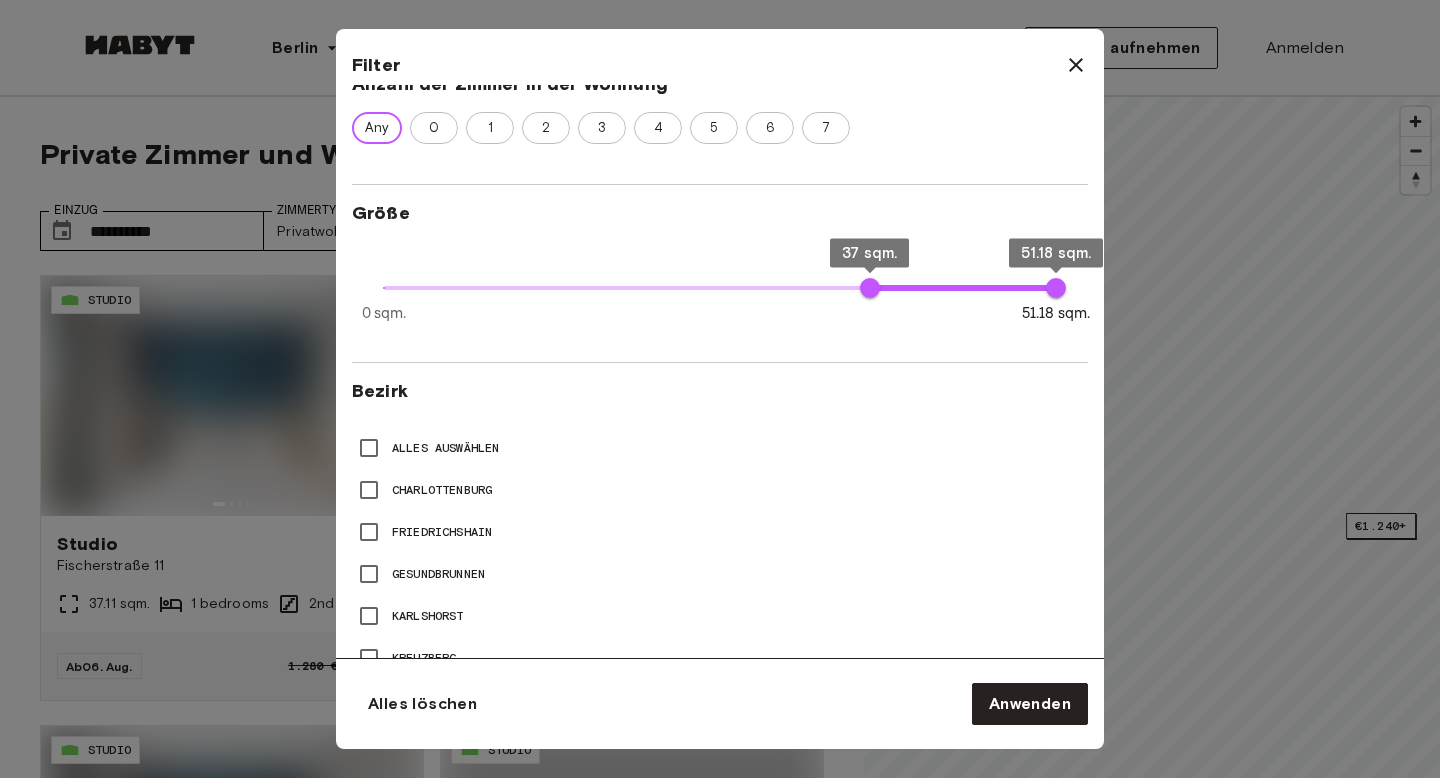 type on "**" 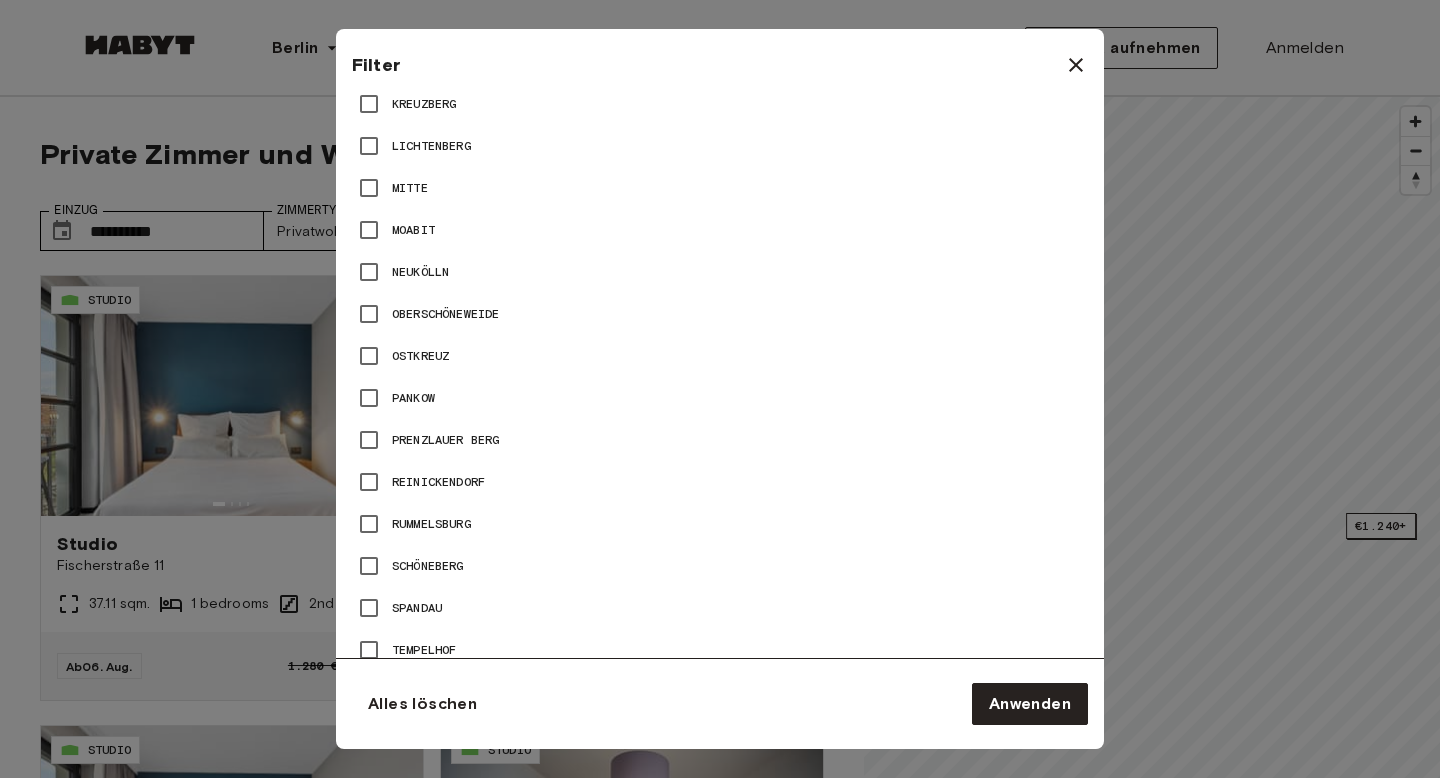 scroll, scrollTop: 1392, scrollLeft: 0, axis: vertical 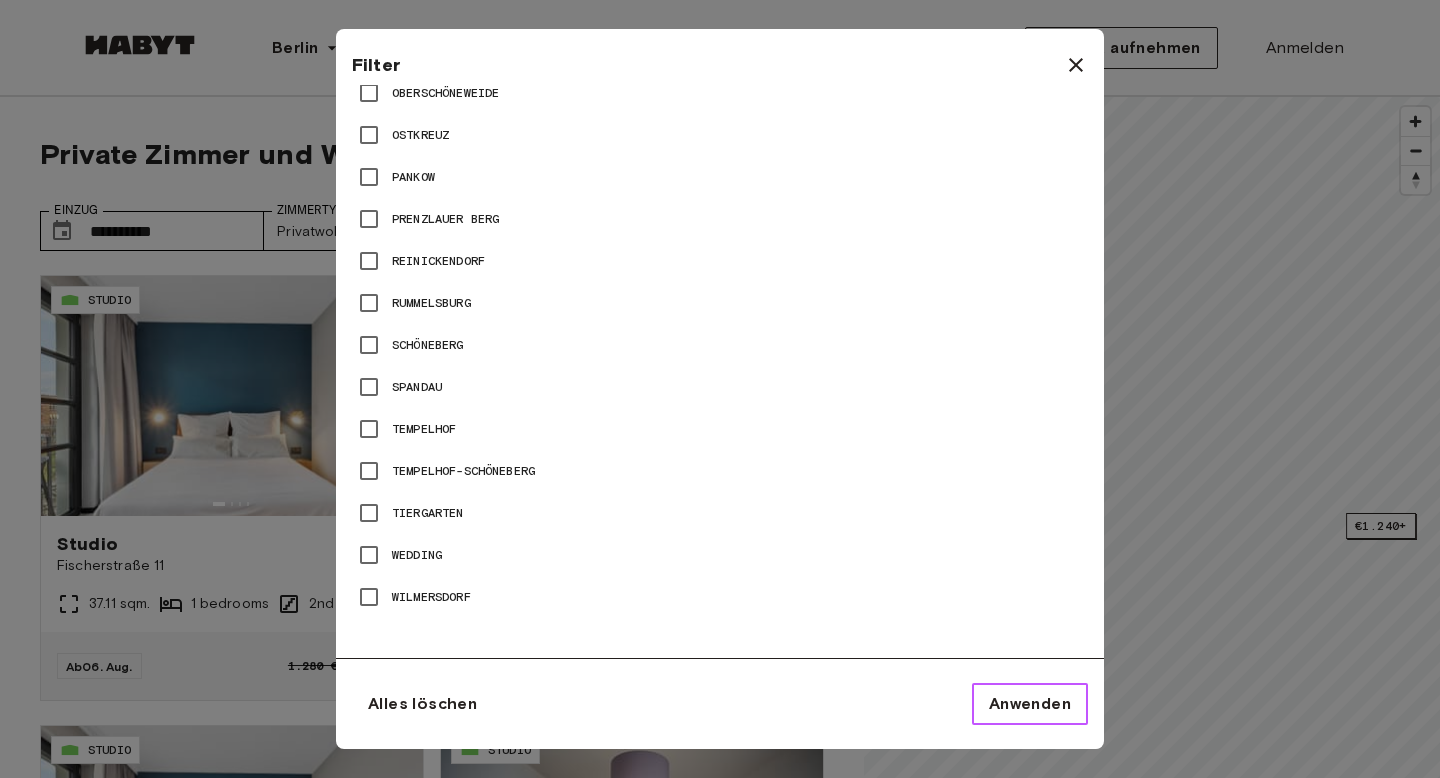 click on "Anwenden" at bounding box center [1030, 704] 